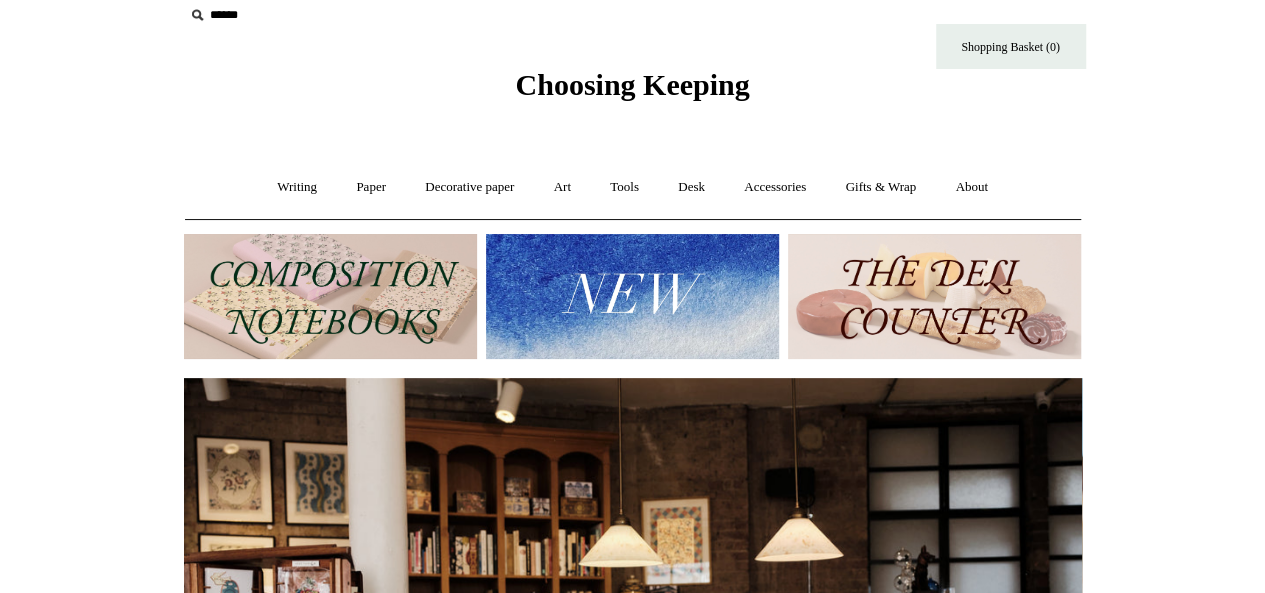 scroll, scrollTop: 0, scrollLeft: 0, axis: both 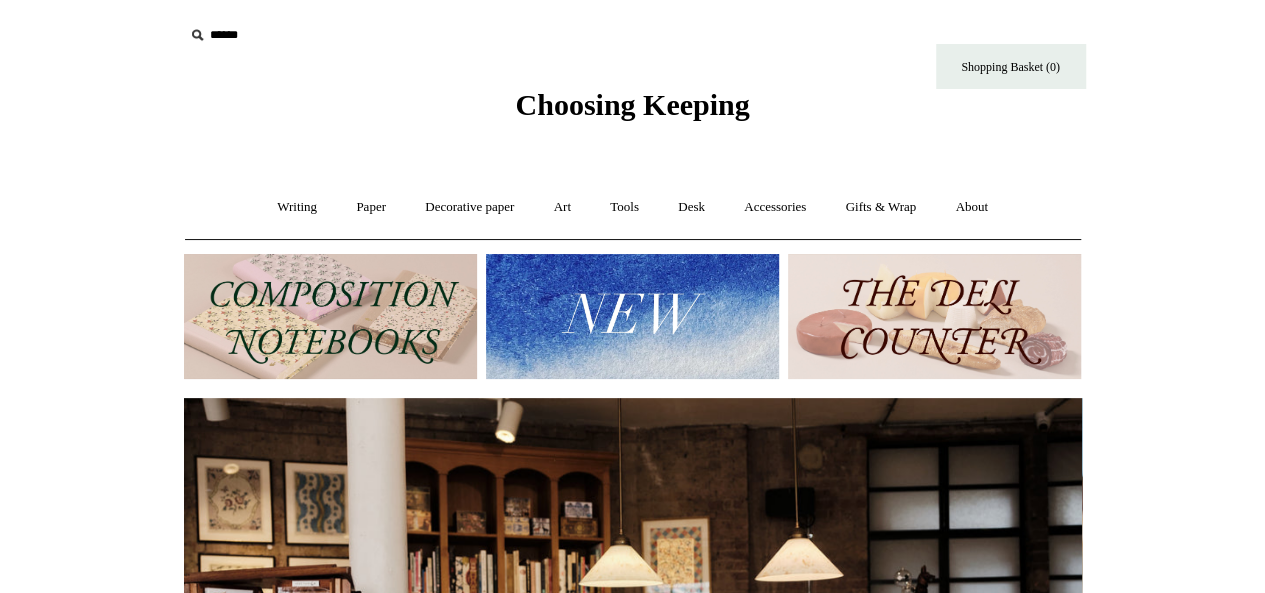 click at bounding box center (934, 316) 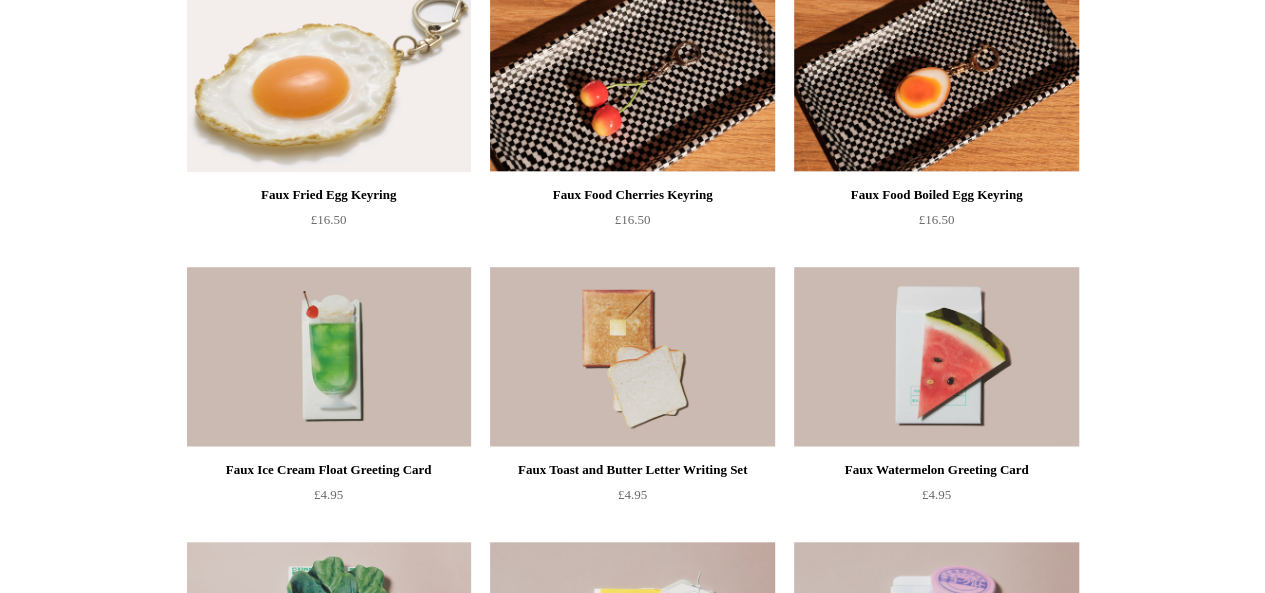 scroll, scrollTop: 0, scrollLeft: 0, axis: both 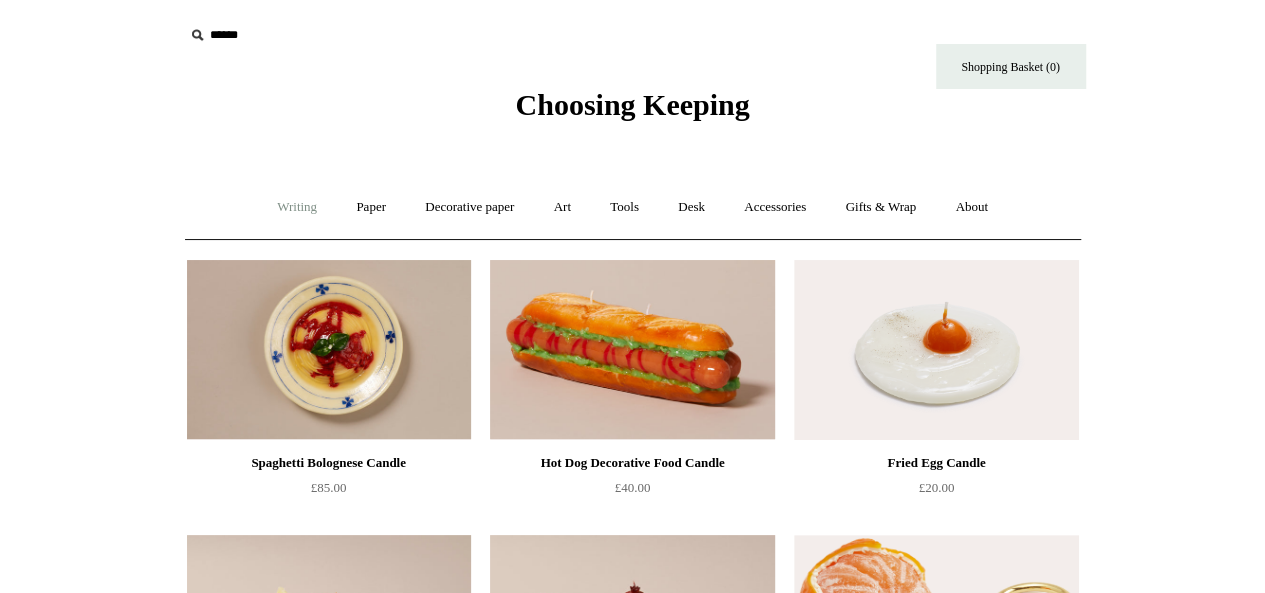 click on "Writing +" at bounding box center (297, 207) 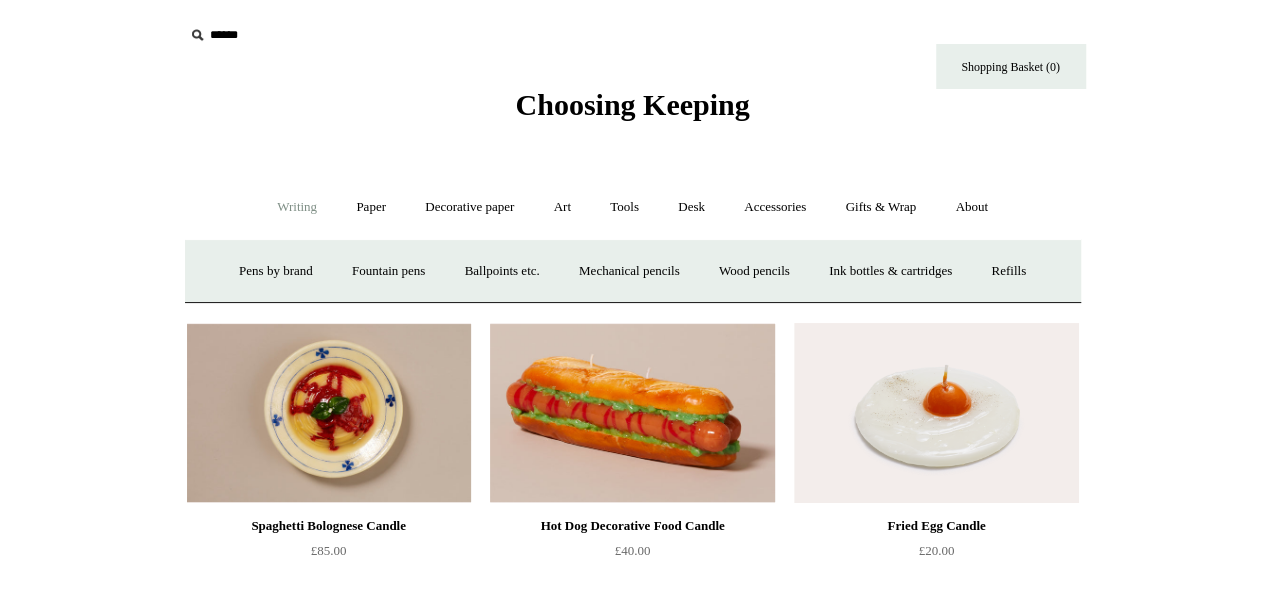 click on "Writing -" at bounding box center [297, 207] 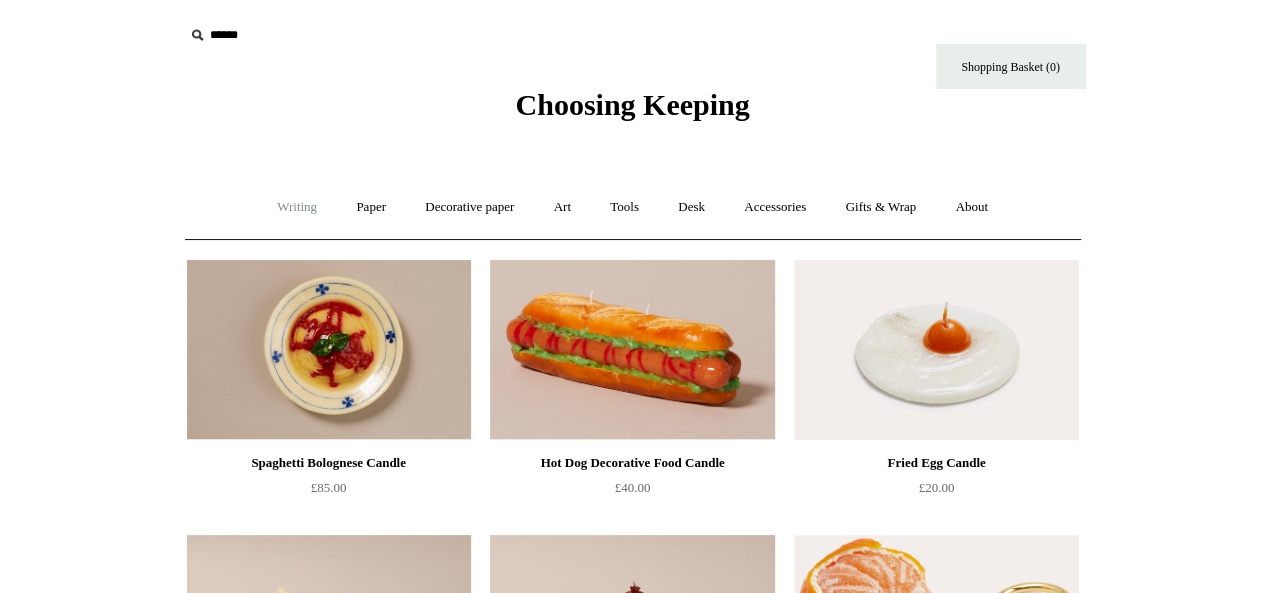 click on "Writing +" at bounding box center [297, 207] 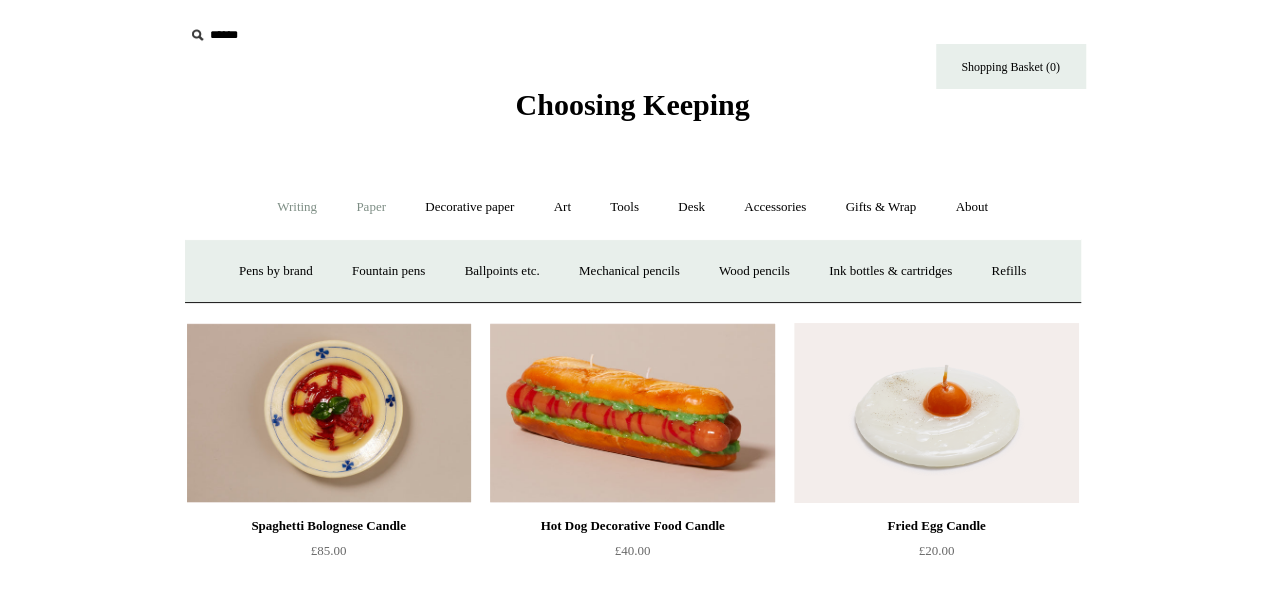 click on "Paper +" at bounding box center (371, 207) 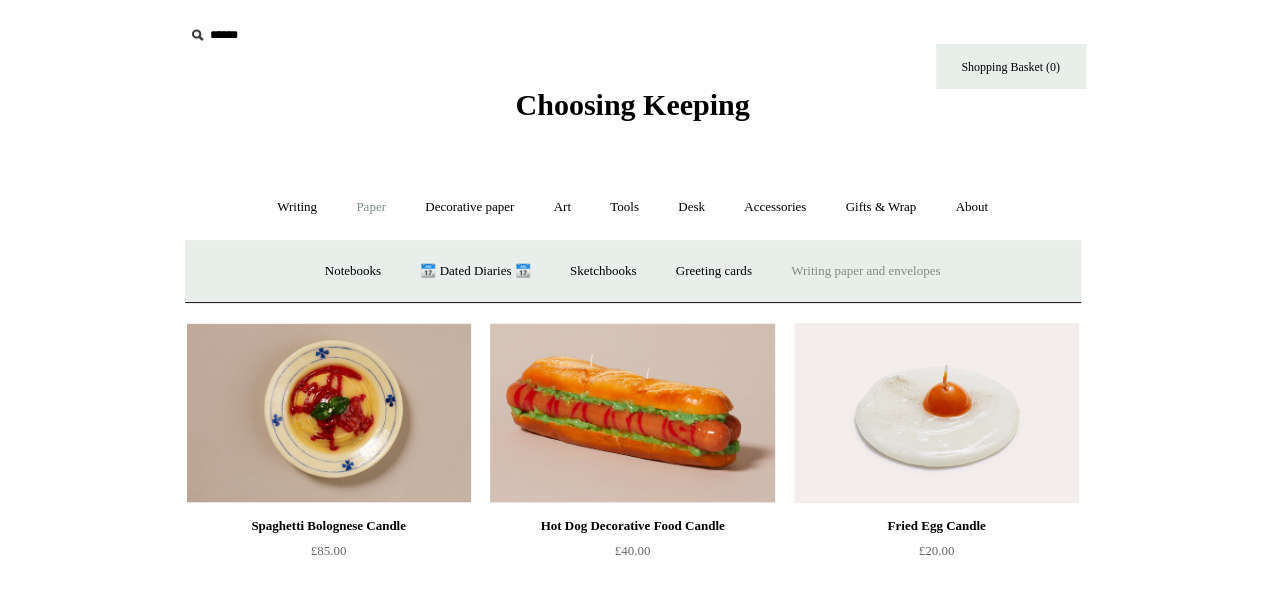 click on "Writing paper and envelopes +" at bounding box center [865, 271] 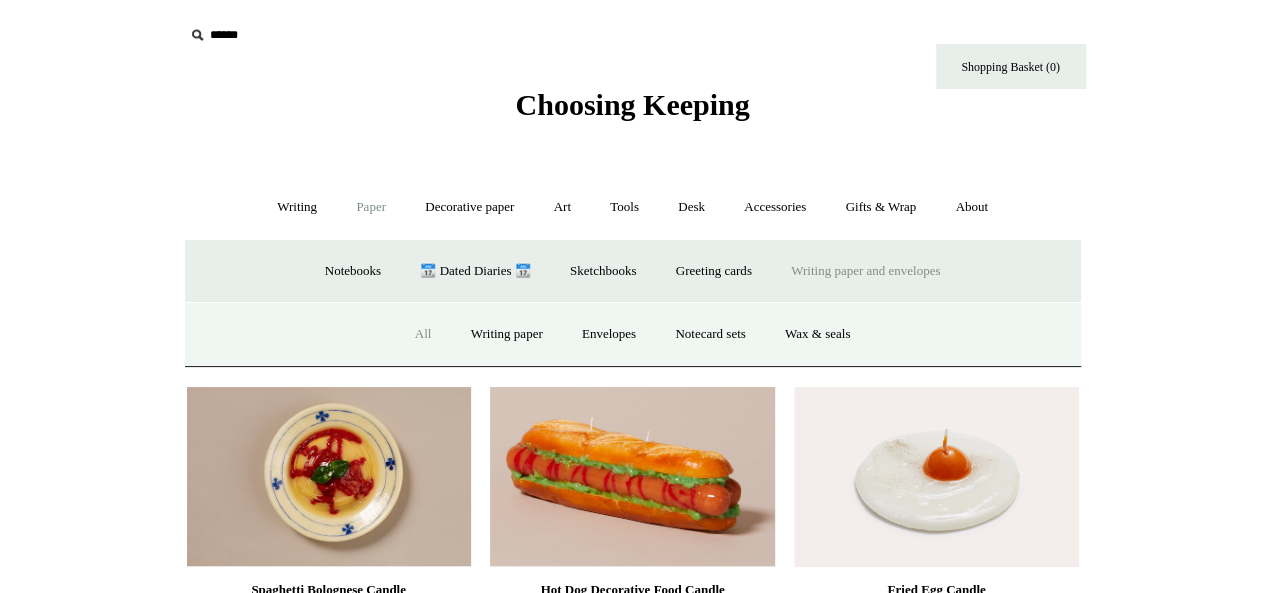 click on "All" at bounding box center (423, 334) 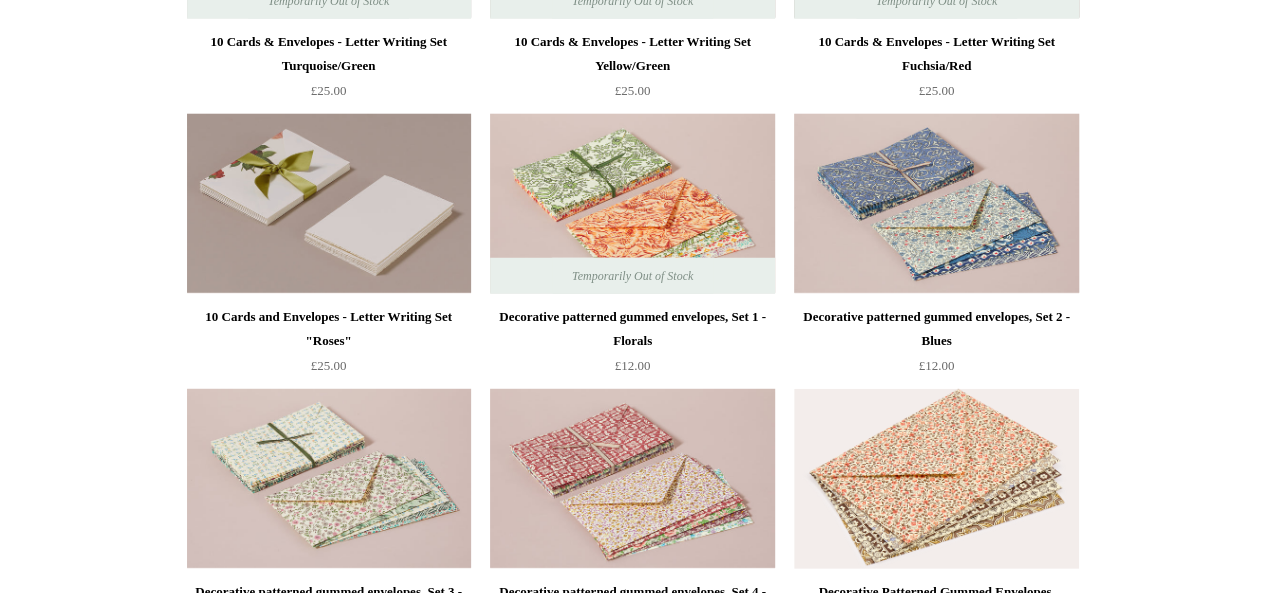 scroll, scrollTop: 2667, scrollLeft: 0, axis: vertical 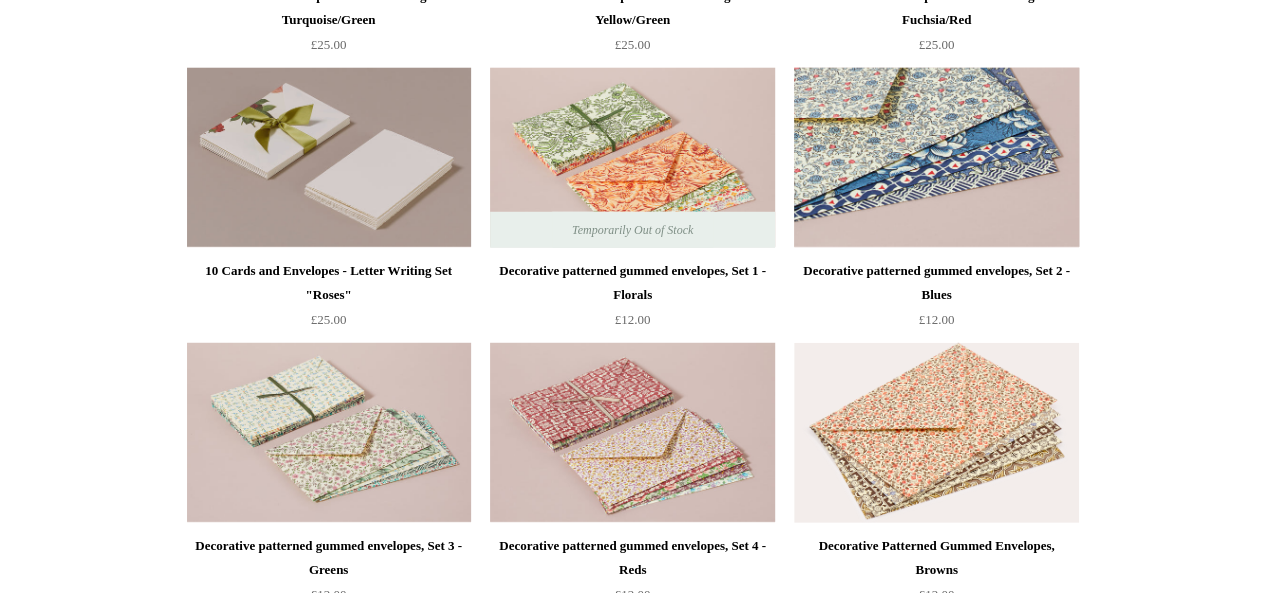 click at bounding box center [936, 158] 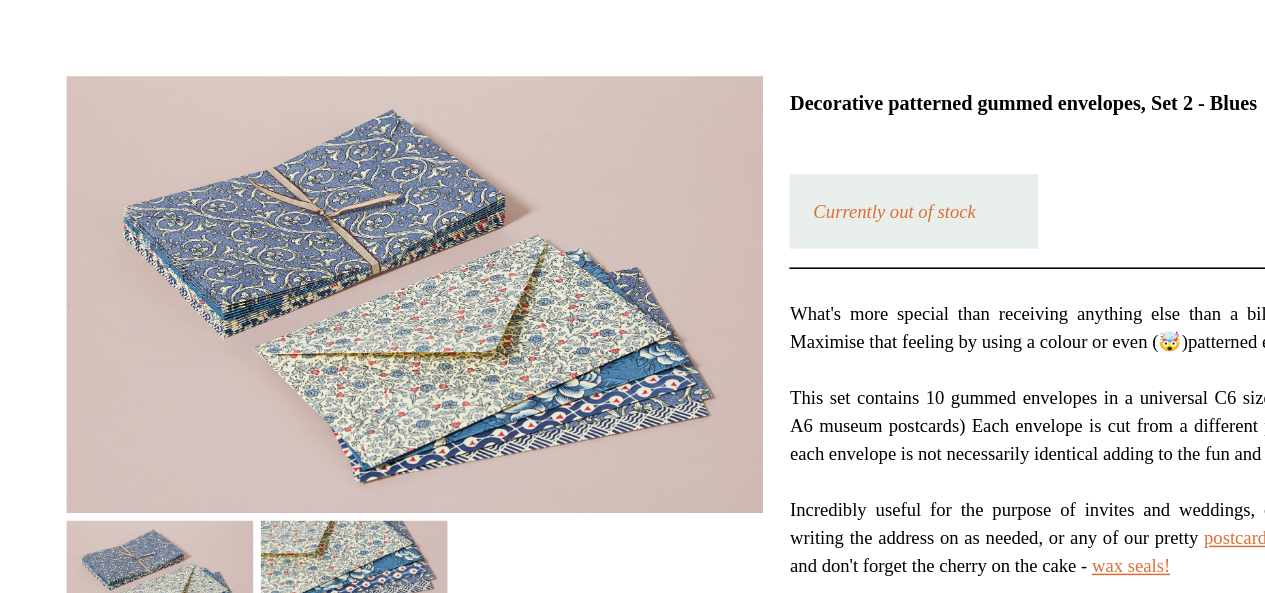 scroll, scrollTop: 72, scrollLeft: 0, axis: vertical 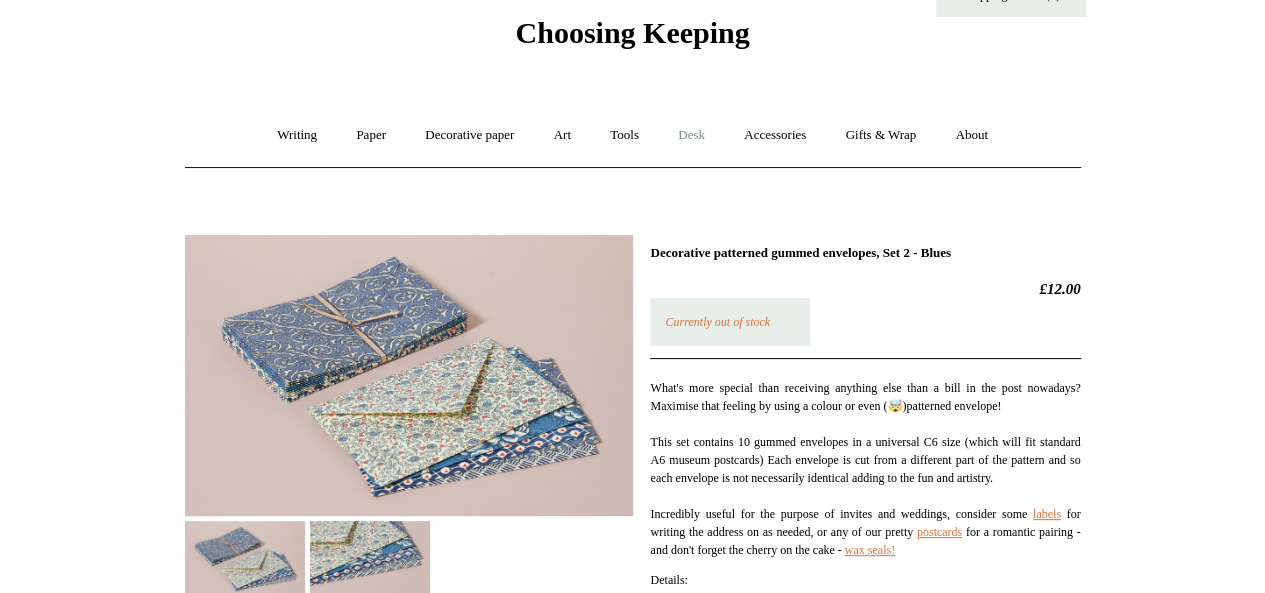 click on "Desk +" at bounding box center [691, 135] 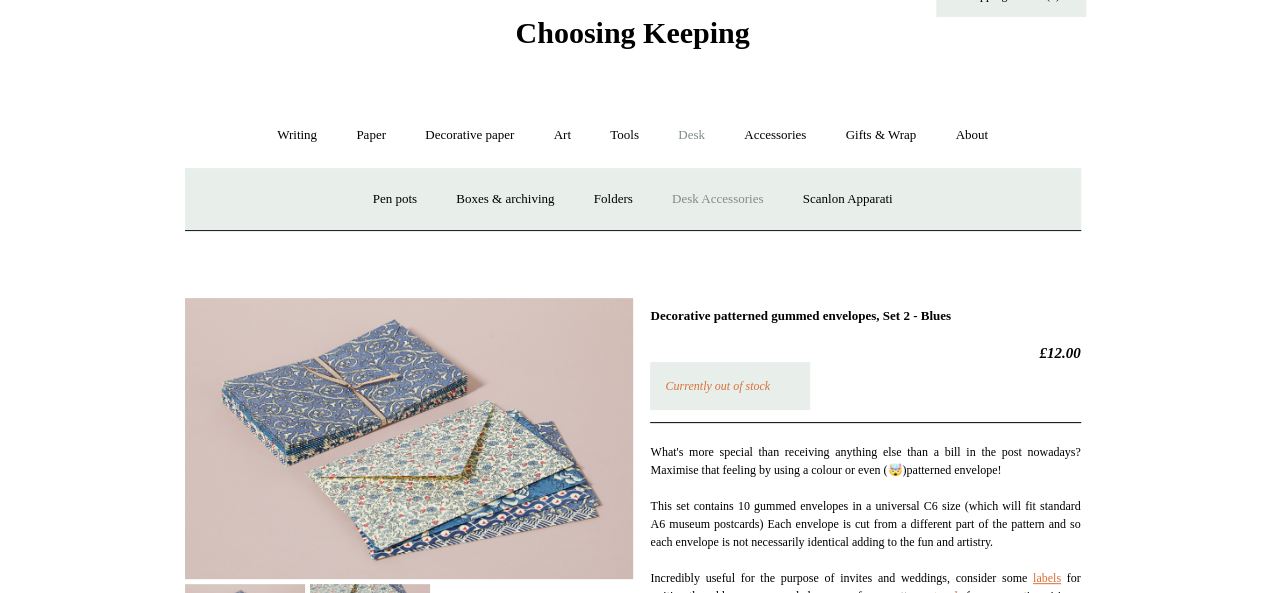 click on "Desk Accessories" at bounding box center (717, 199) 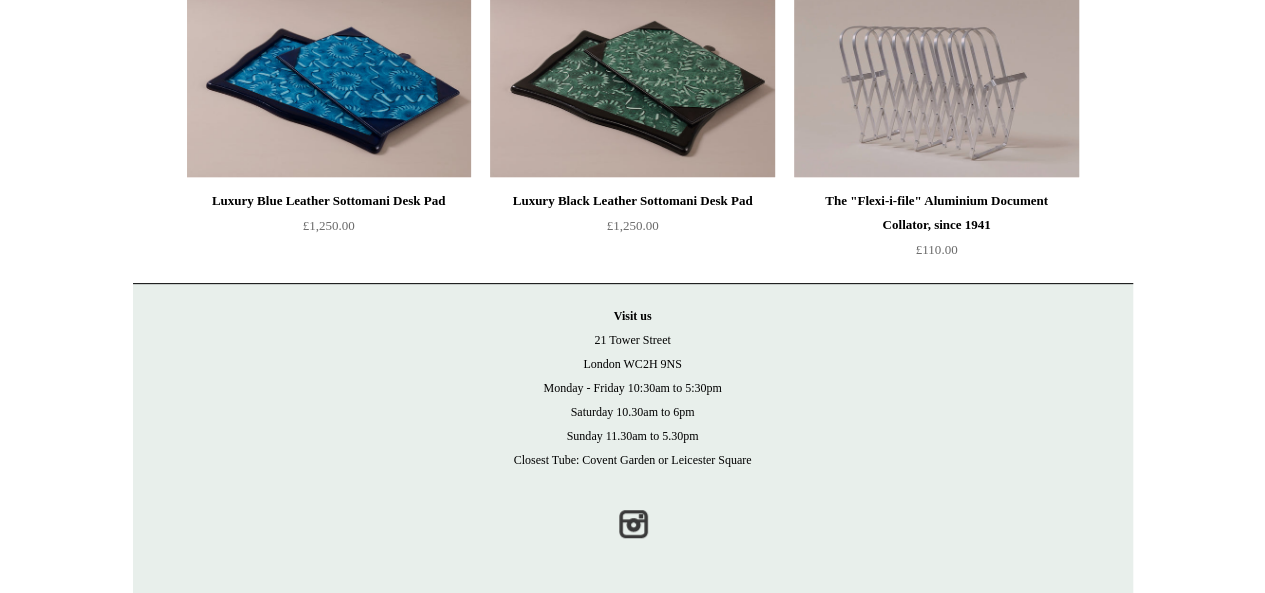 scroll, scrollTop: 0, scrollLeft: 0, axis: both 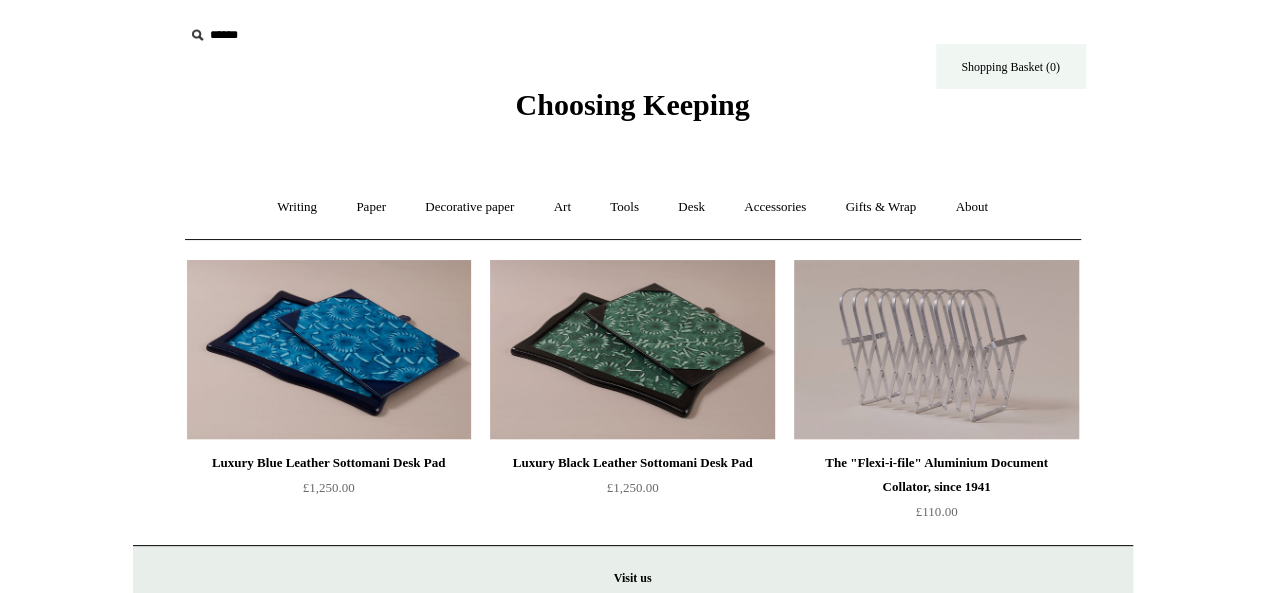 click on "Shopping Basket (0)" at bounding box center (1011, 66) 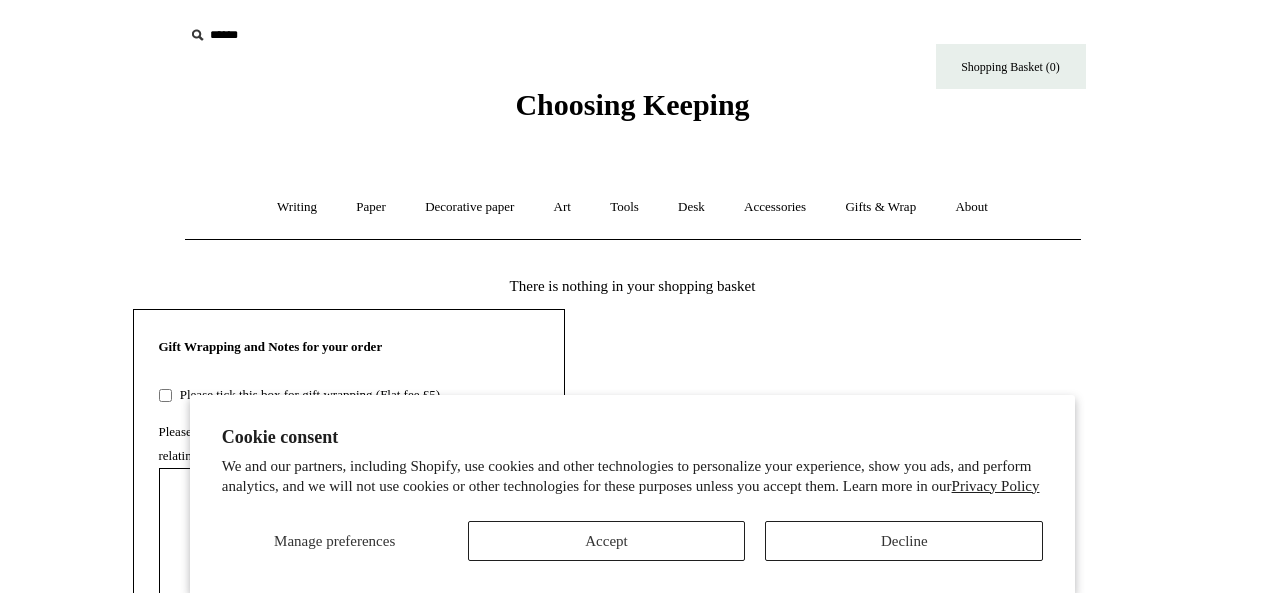 scroll, scrollTop: 0, scrollLeft: 0, axis: both 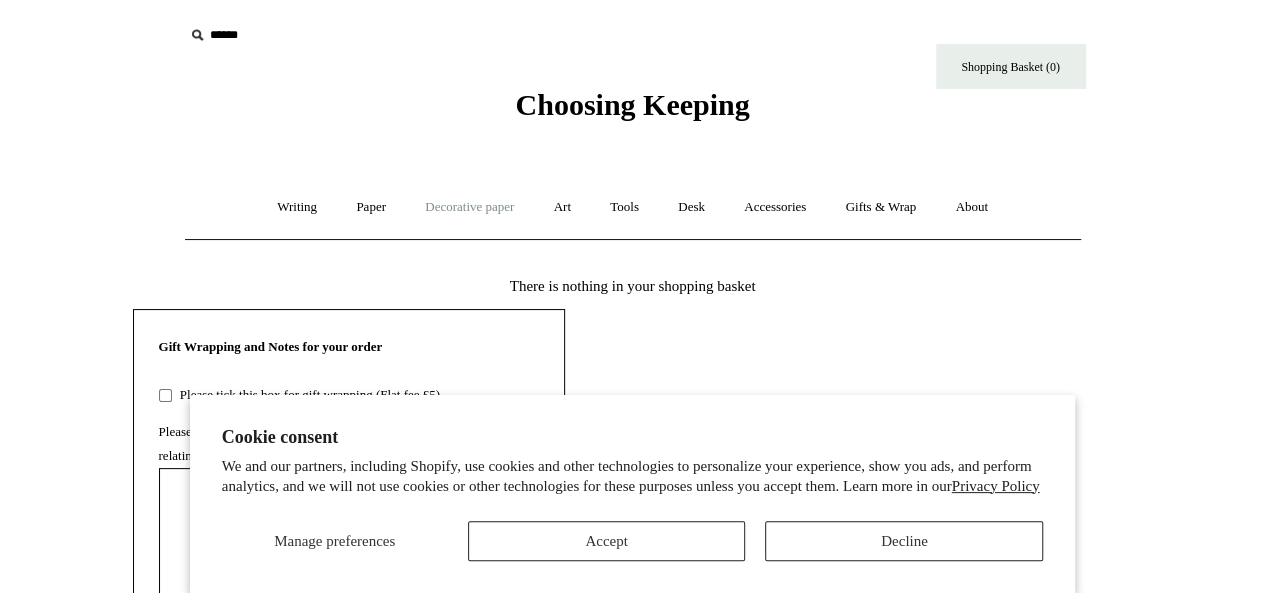 click on "Decorative paper +" at bounding box center (469, 207) 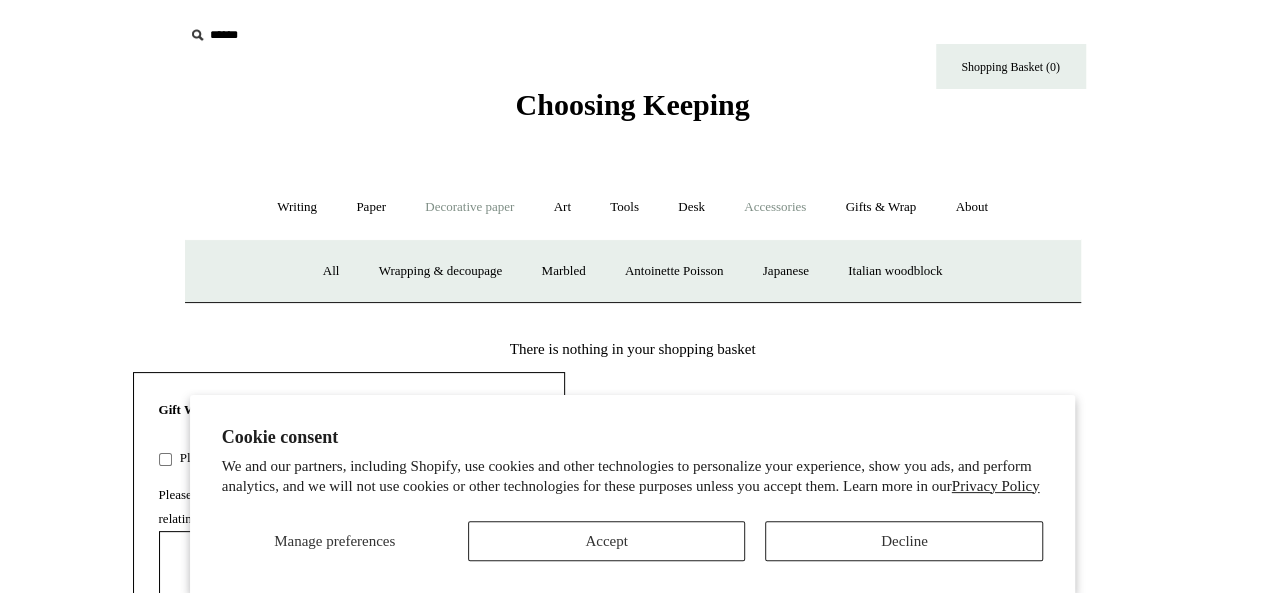 click on "Accessories +" at bounding box center [775, 207] 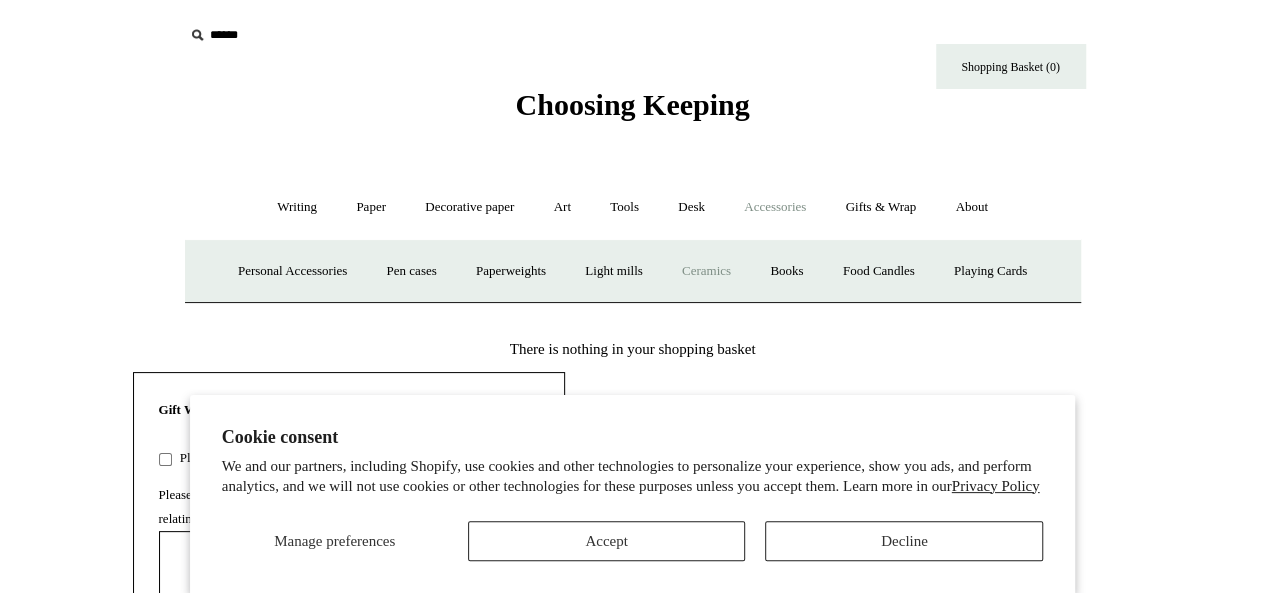 click on "Ceramics  +" at bounding box center [706, 271] 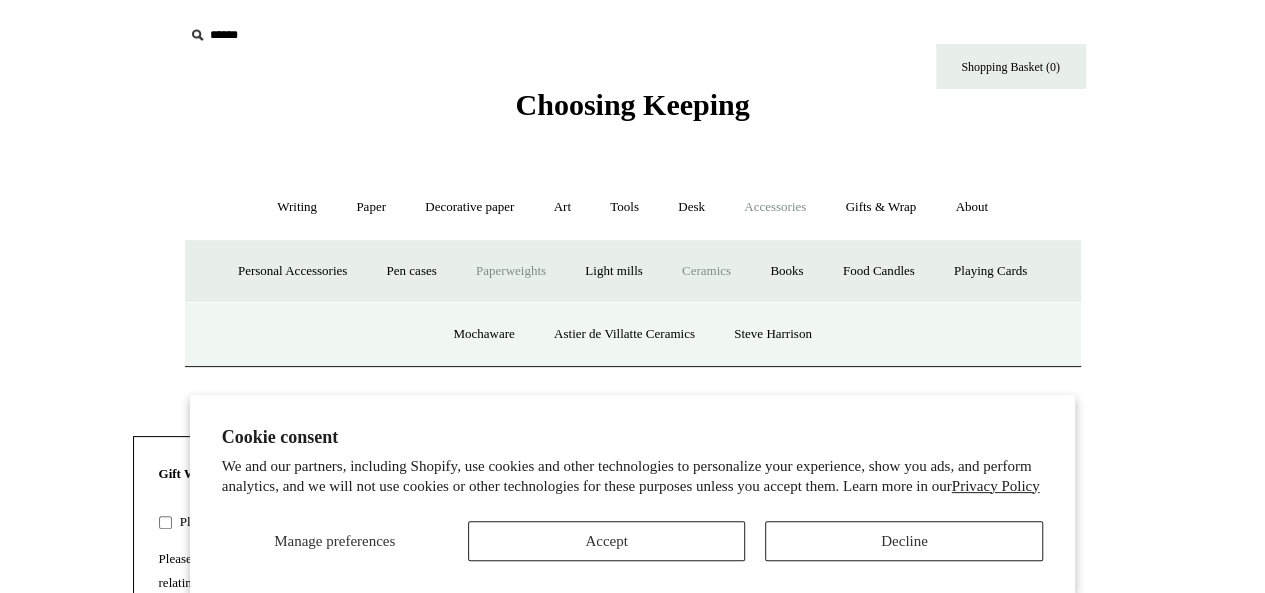 click on "Paperweights +" at bounding box center (511, 271) 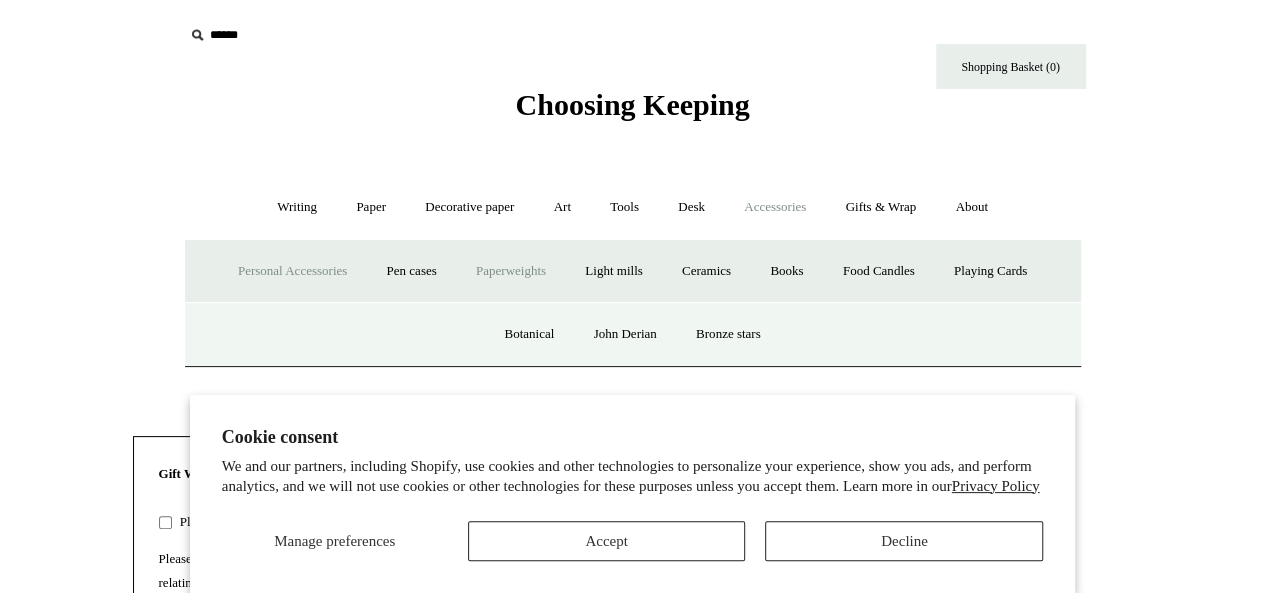click on "Personal Accessories +" at bounding box center [292, 271] 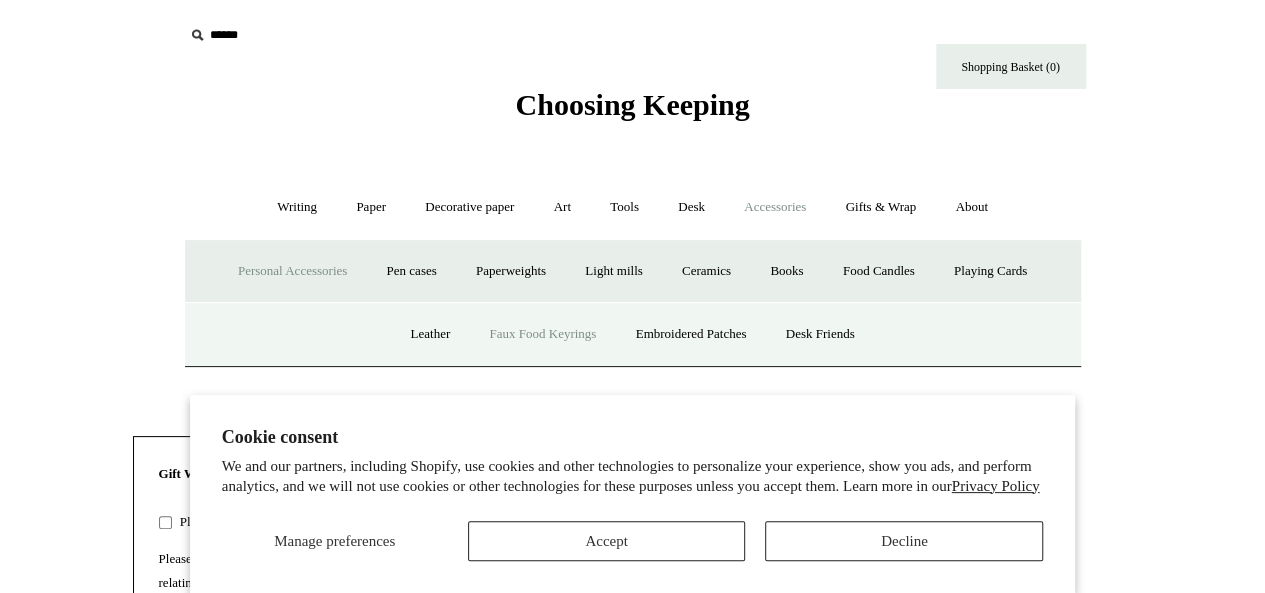 click on "Faux Food Keyrings" at bounding box center (542, 334) 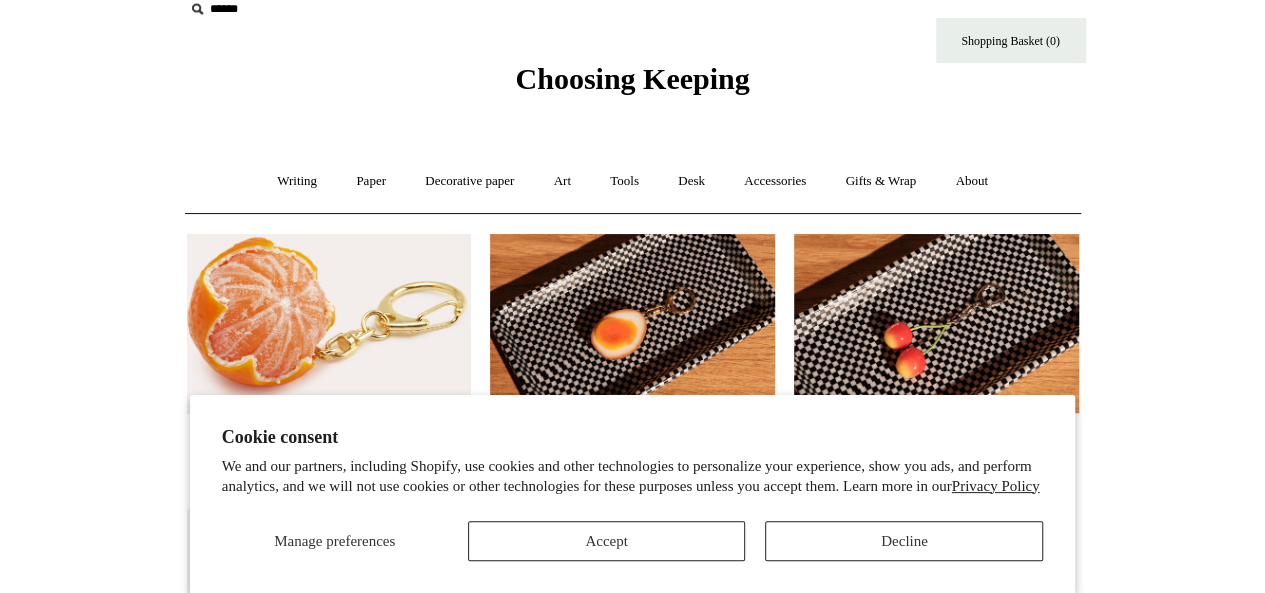 scroll, scrollTop: 22, scrollLeft: 0, axis: vertical 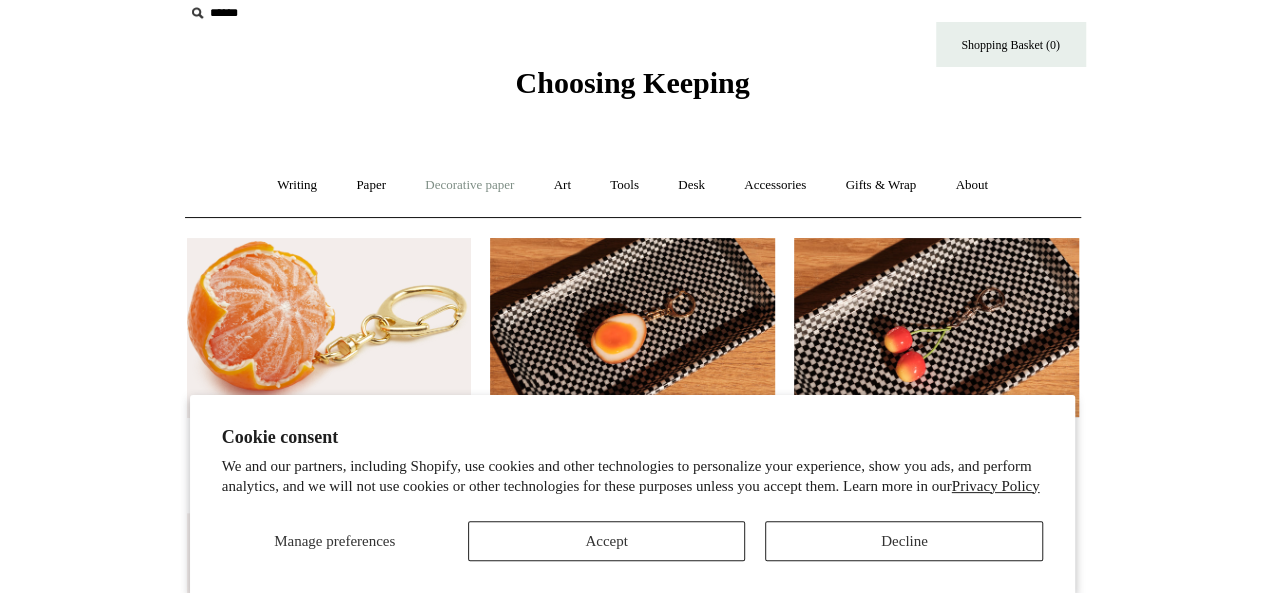 click on "Decorative paper +" at bounding box center [469, 185] 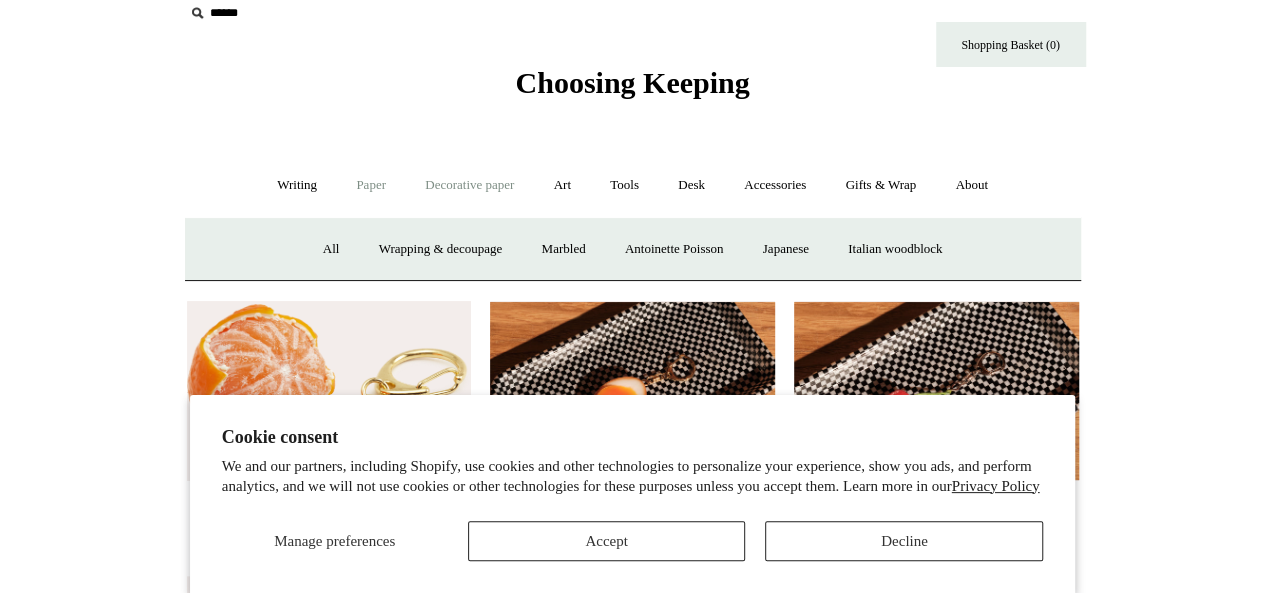 click on "Paper +" at bounding box center (371, 185) 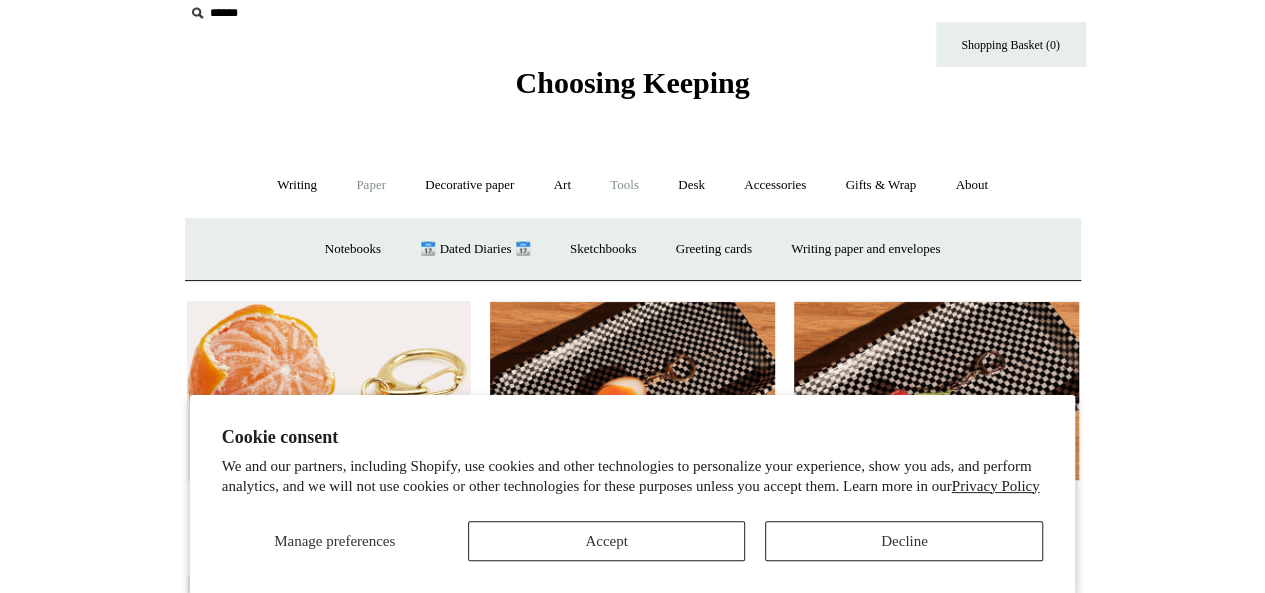 click on "Tools +" at bounding box center [624, 185] 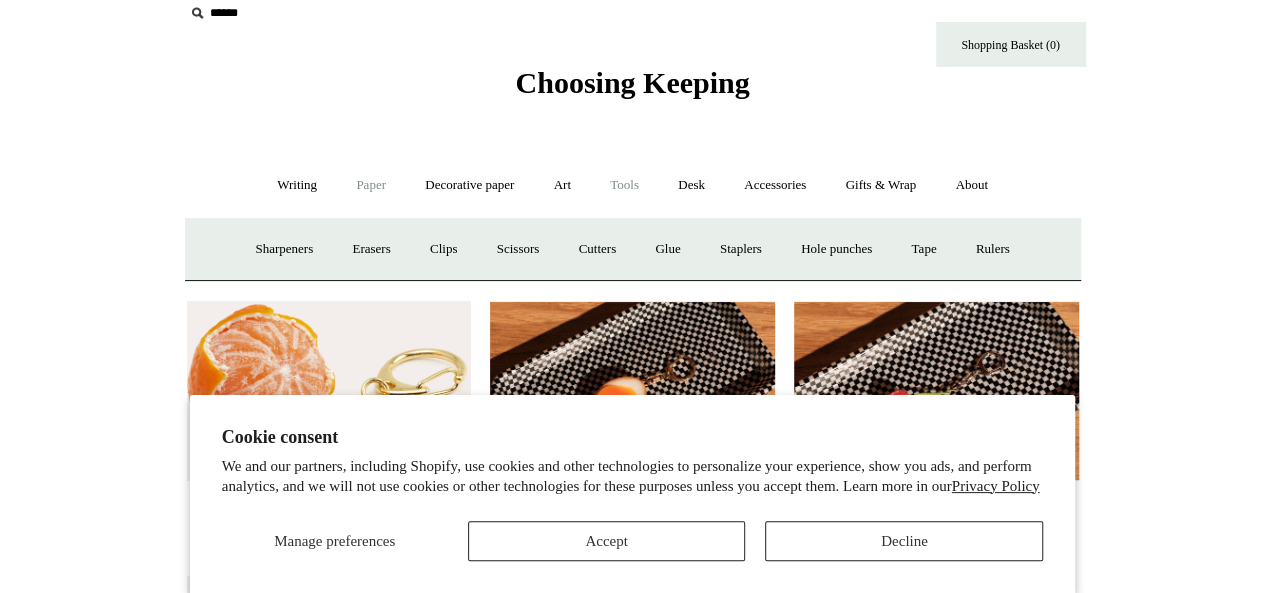 click on "Paper +" at bounding box center [371, 185] 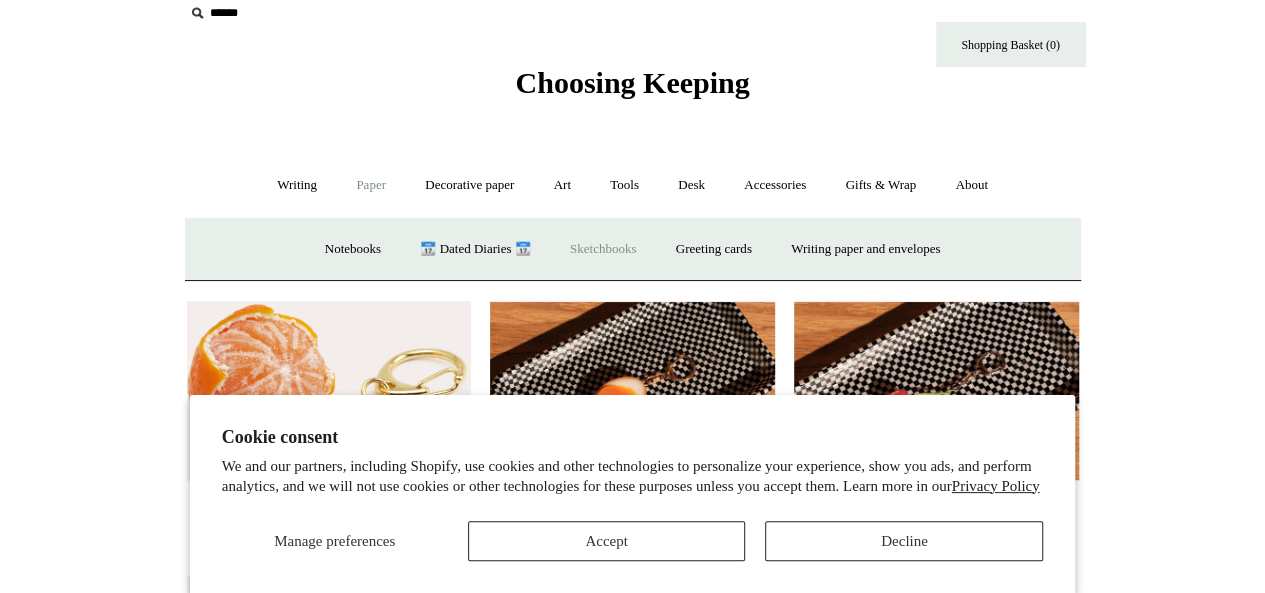 click on "Sketchbooks +" at bounding box center [603, 249] 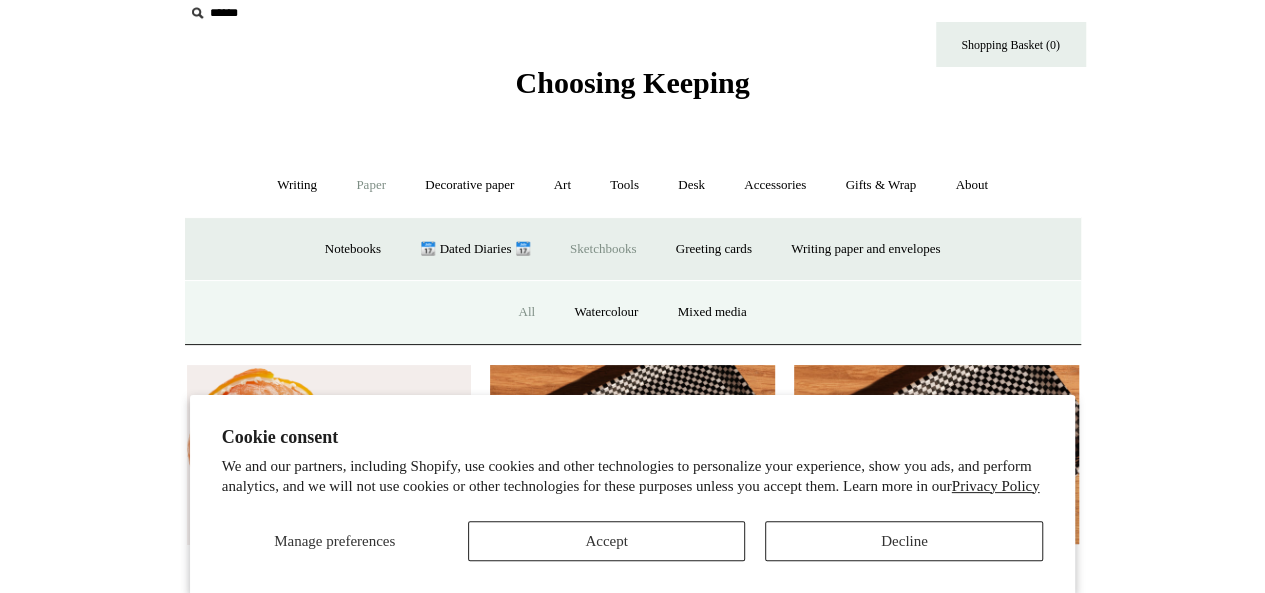 click on "All" at bounding box center (526, 312) 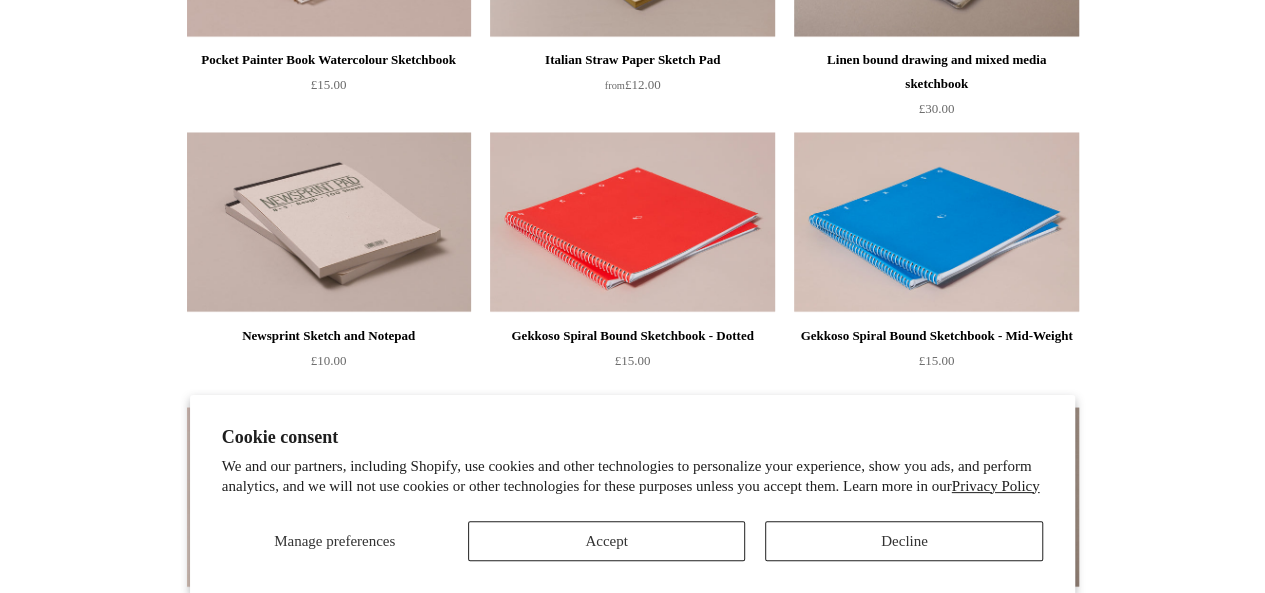 scroll, scrollTop: 1436, scrollLeft: 0, axis: vertical 